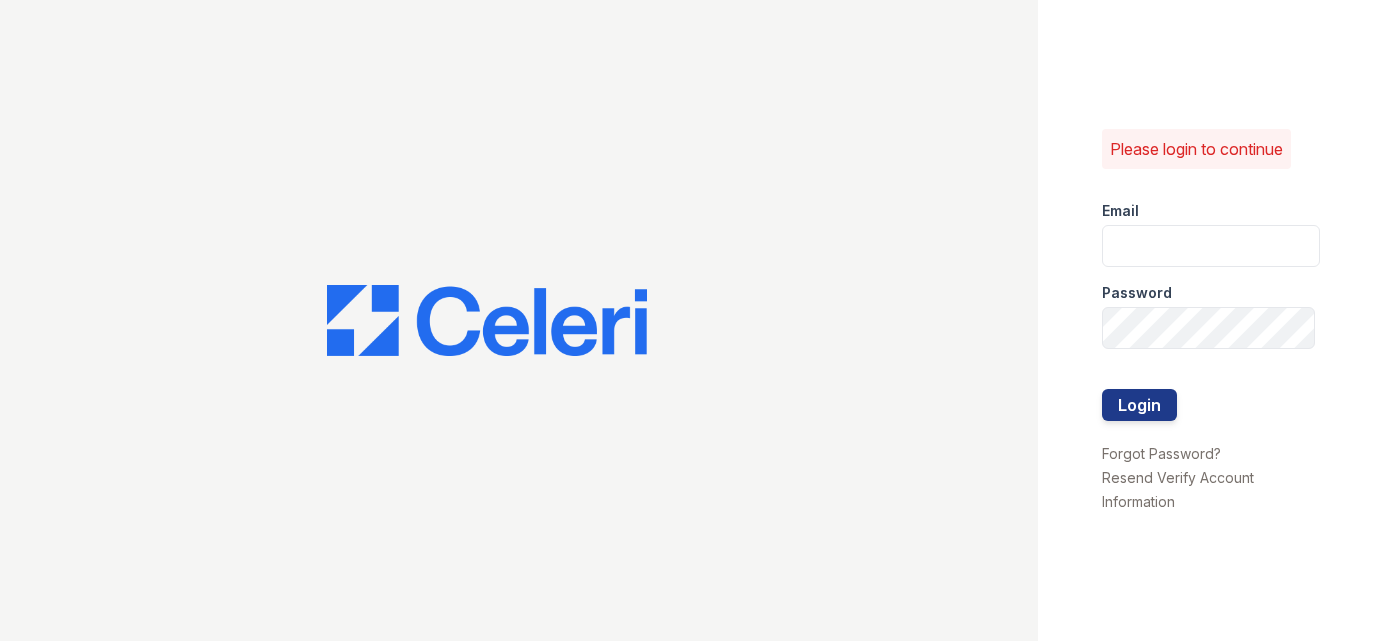 scroll, scrollTop: 0, scrollLeft: 0, axis: both 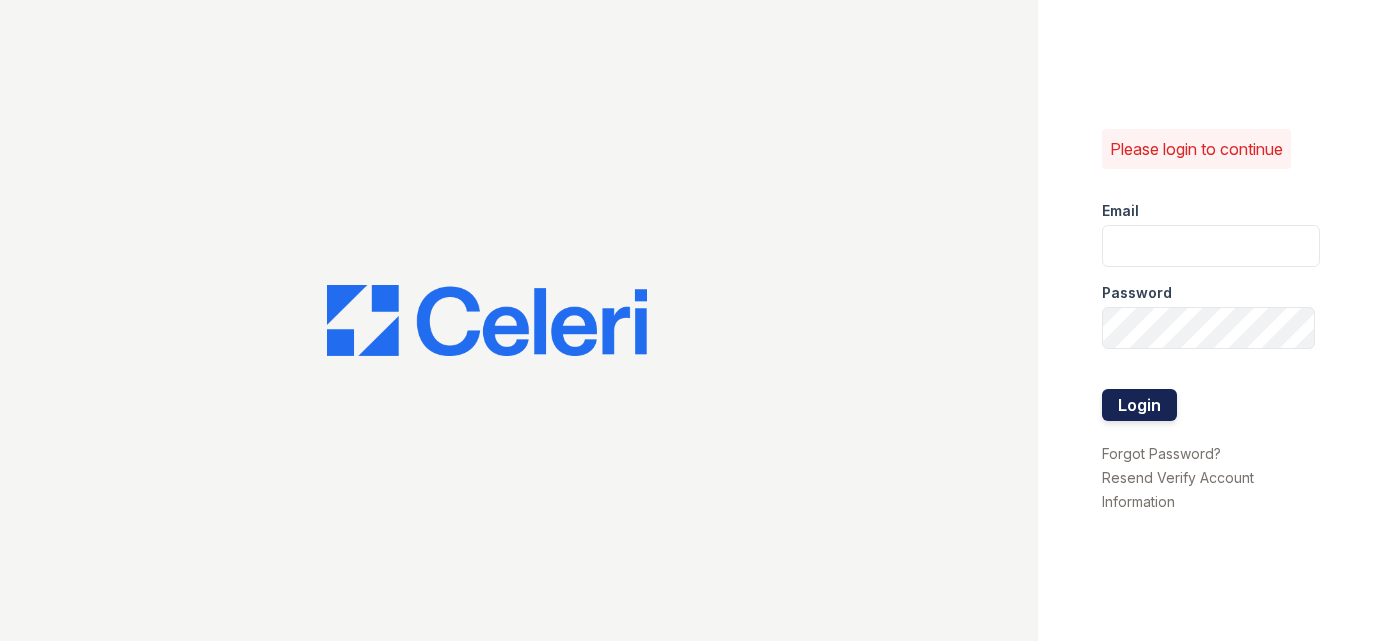 type on "[EMAIL]" 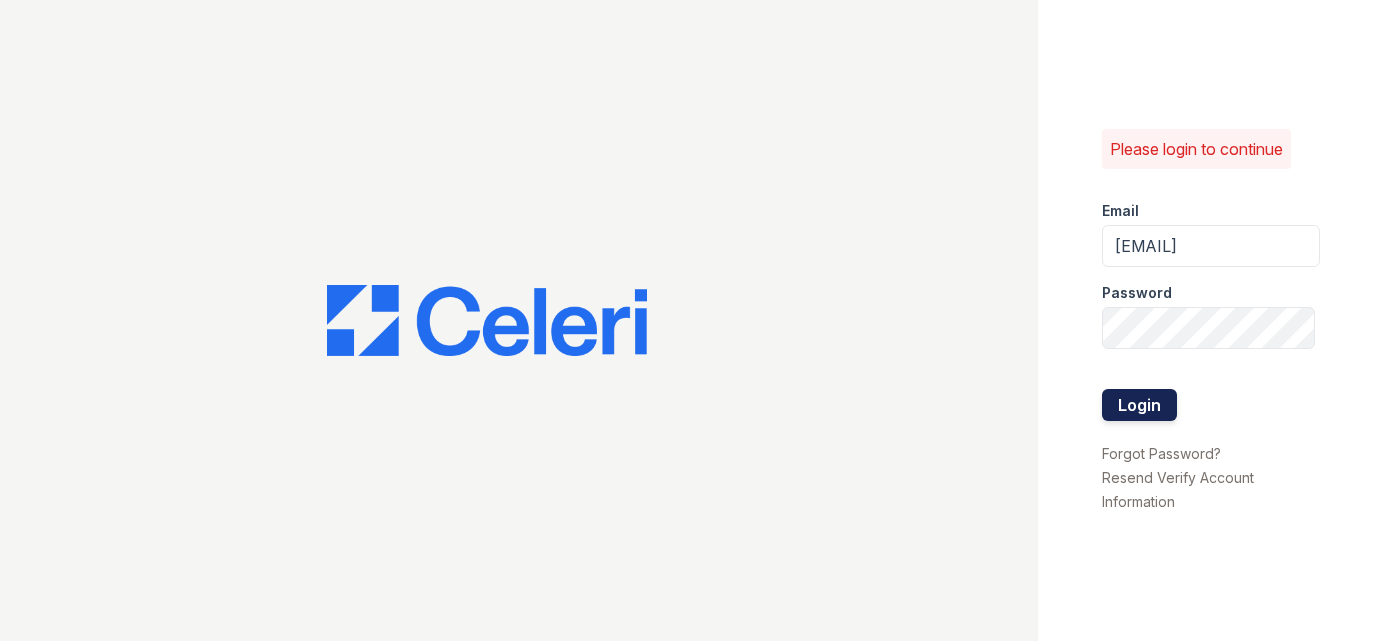click on "Login" at bounding box center (1139, 405) 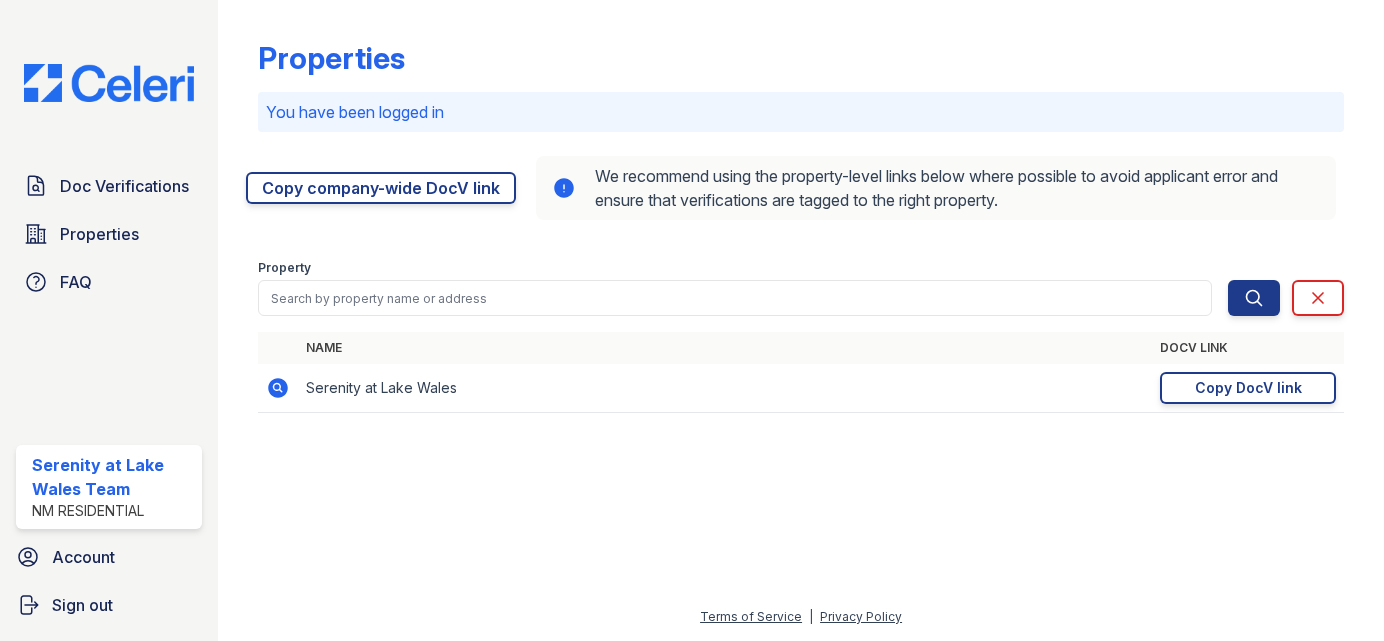 scroll, scrollTop: 0, scrollLeft: 0, axis: both 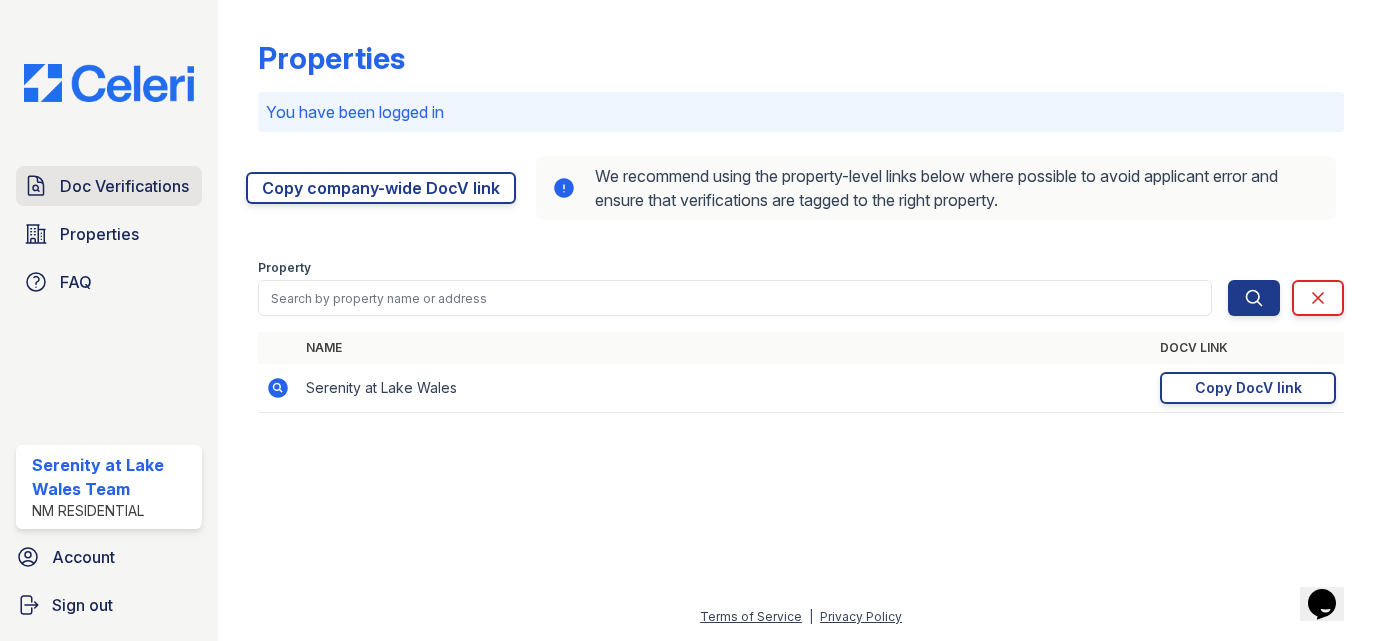 click on "Doc Verifications" at bounding box center (124, 186) 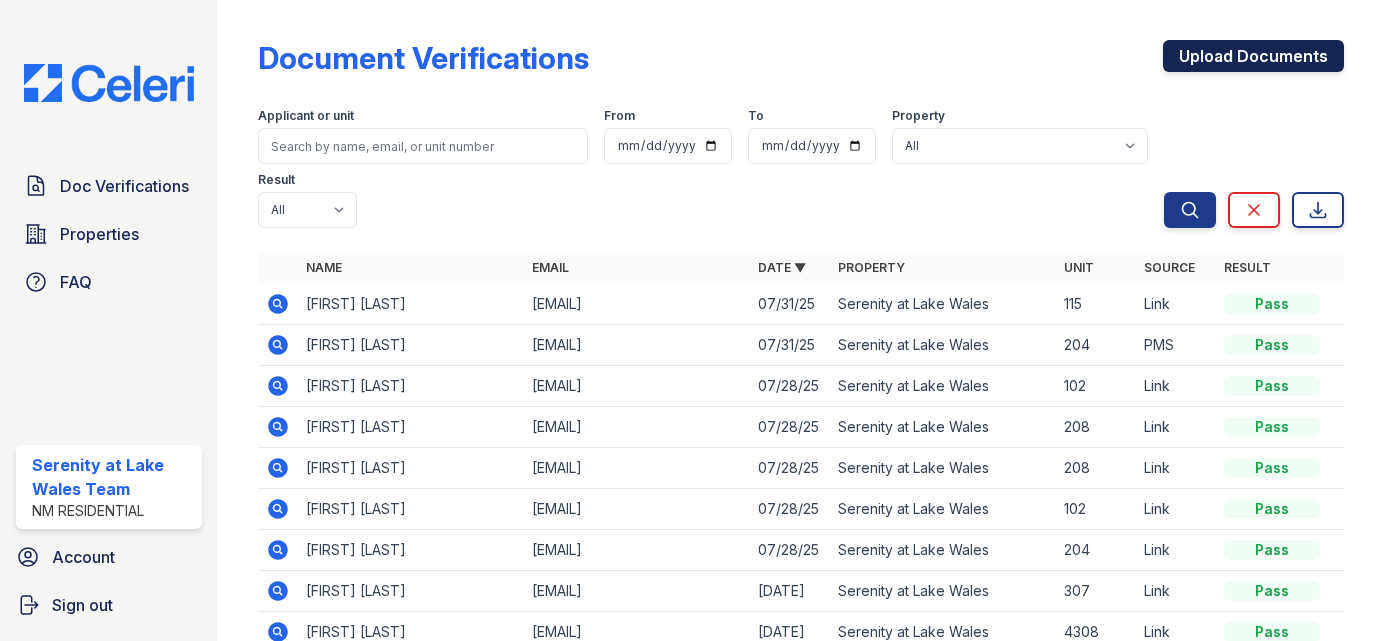 click on "Upload Documents" at bounding box center (1253, 56) 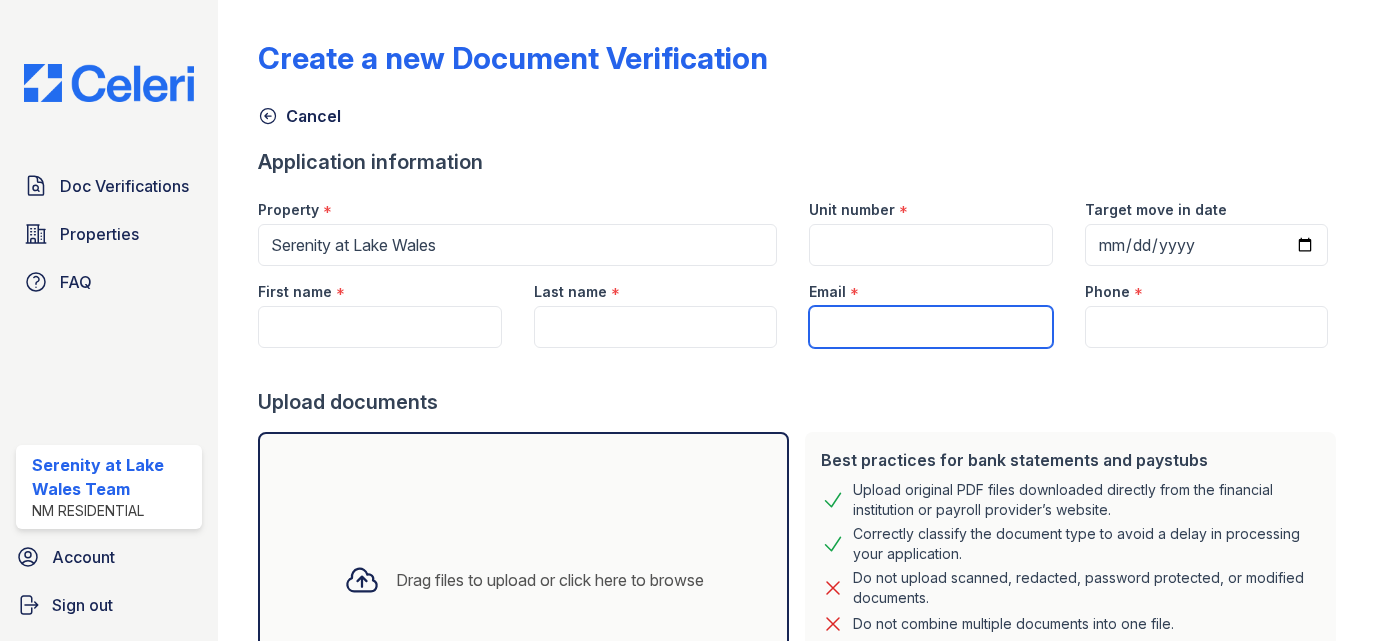 click on "Email" at bounding box center [931, 327] 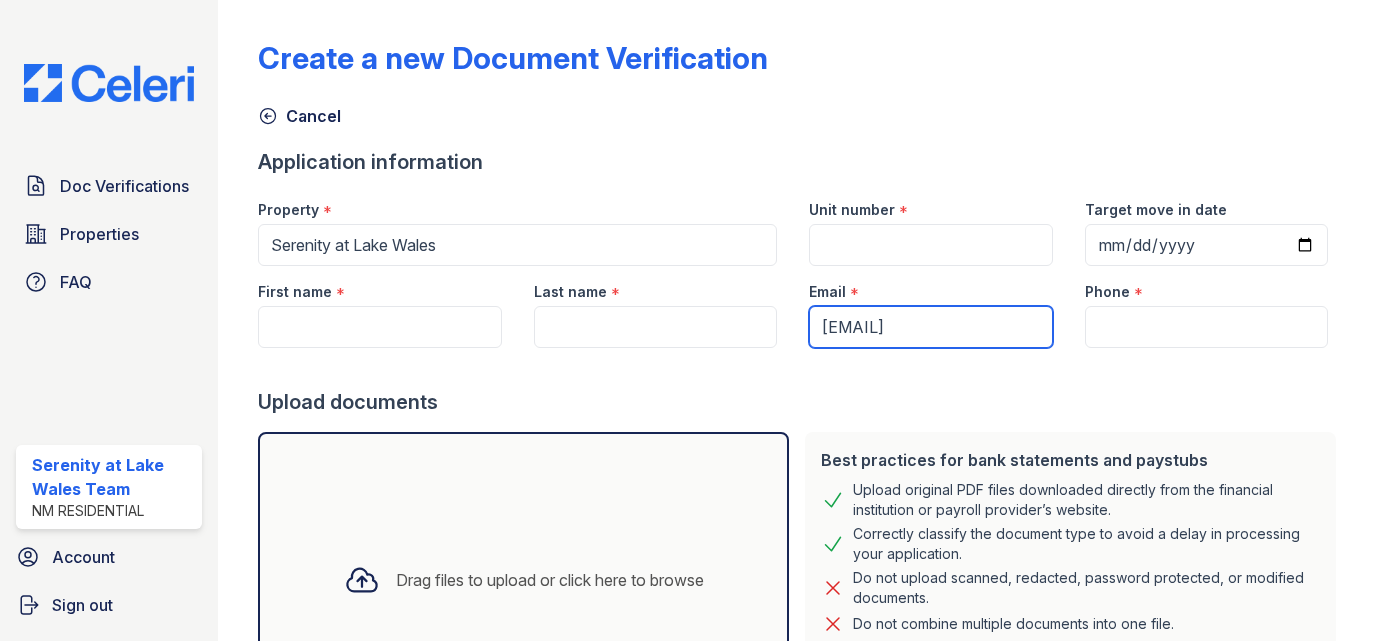type on "[EMAIL]" 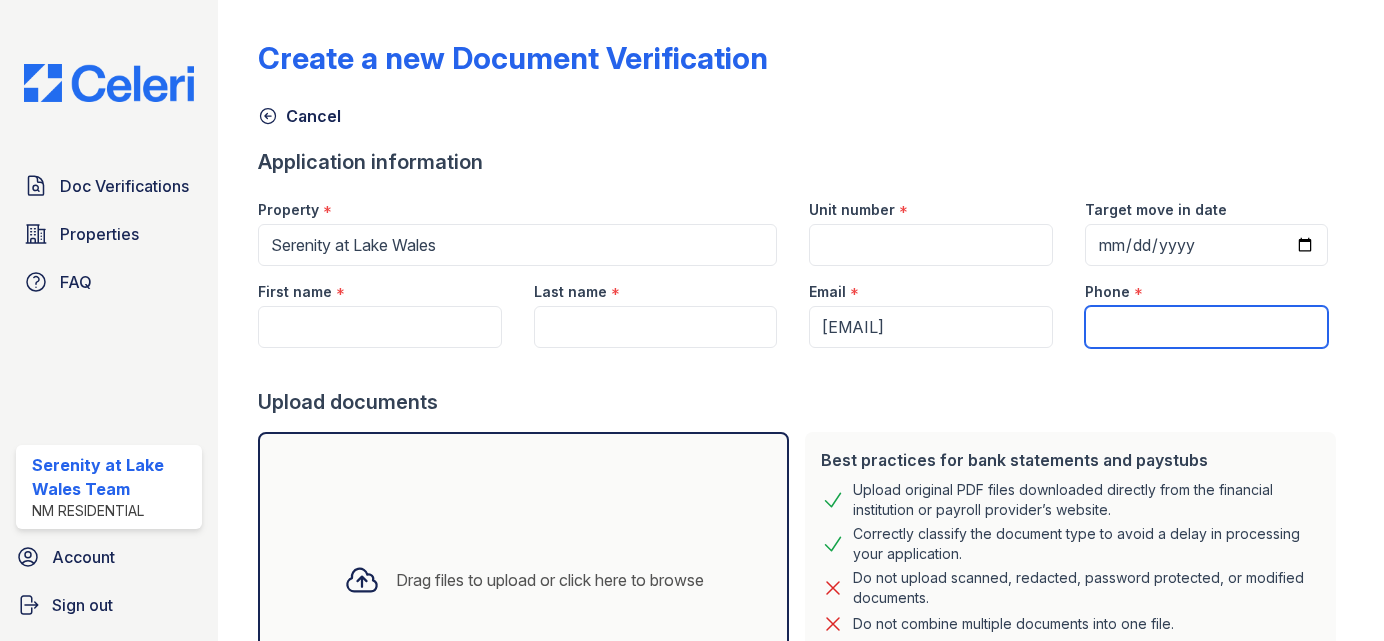 click on "Phone" at bounding box center [1207, 327] 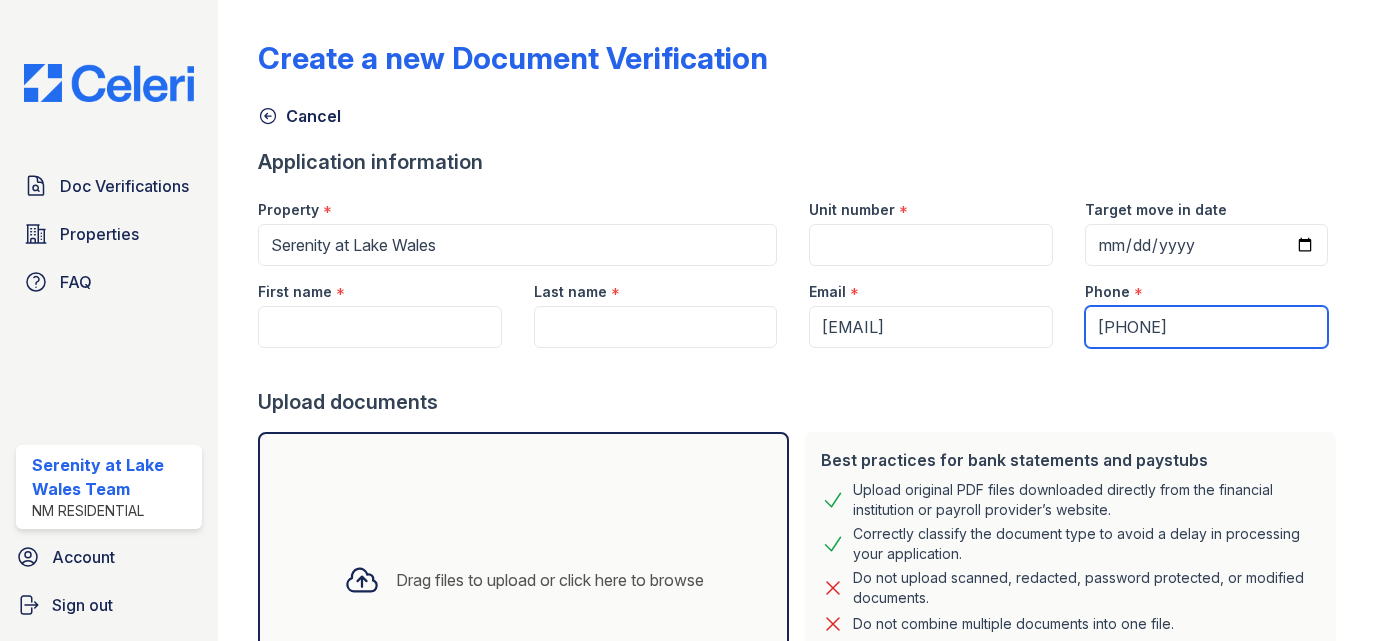 type on "[PHONE]" 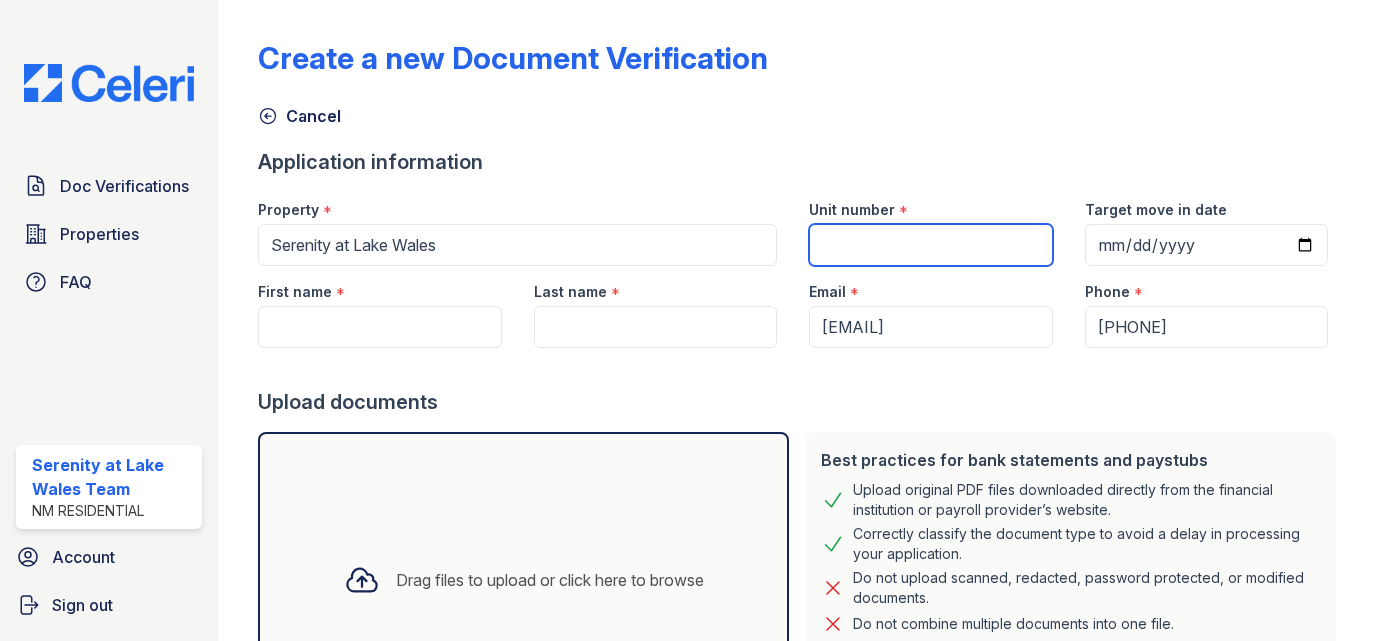click on "Unit number" at bounding box center [931, 245] 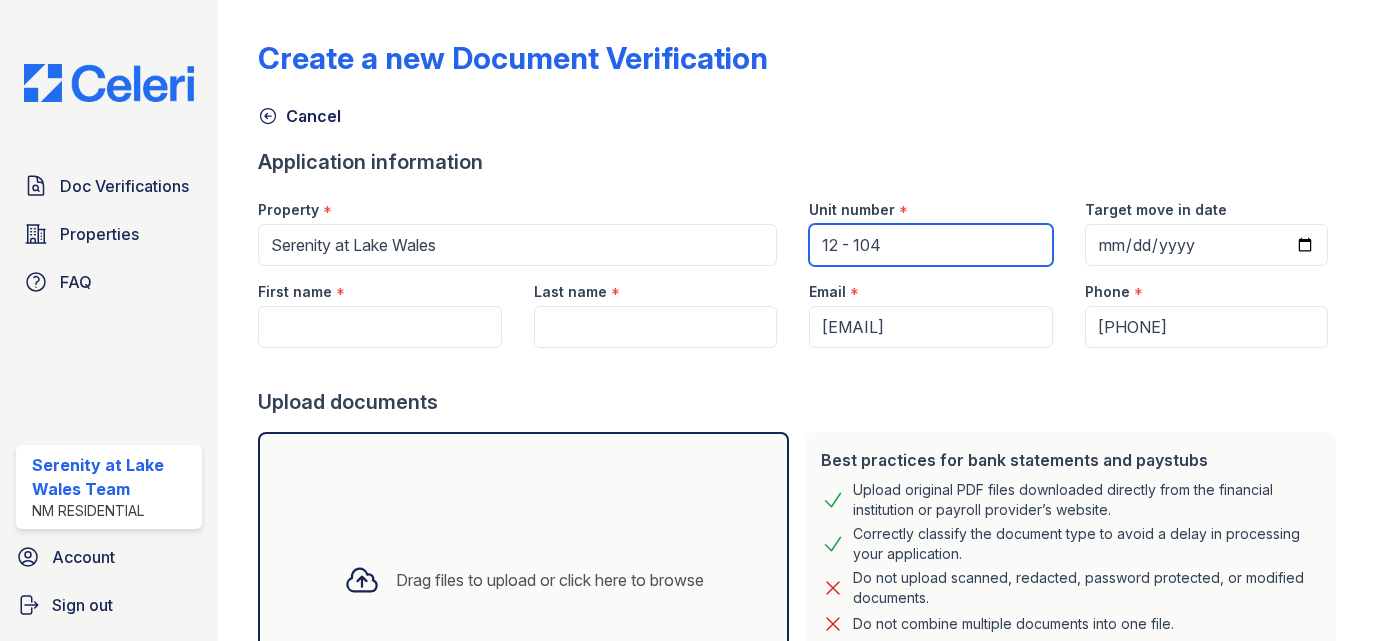 type on "12 - 104" 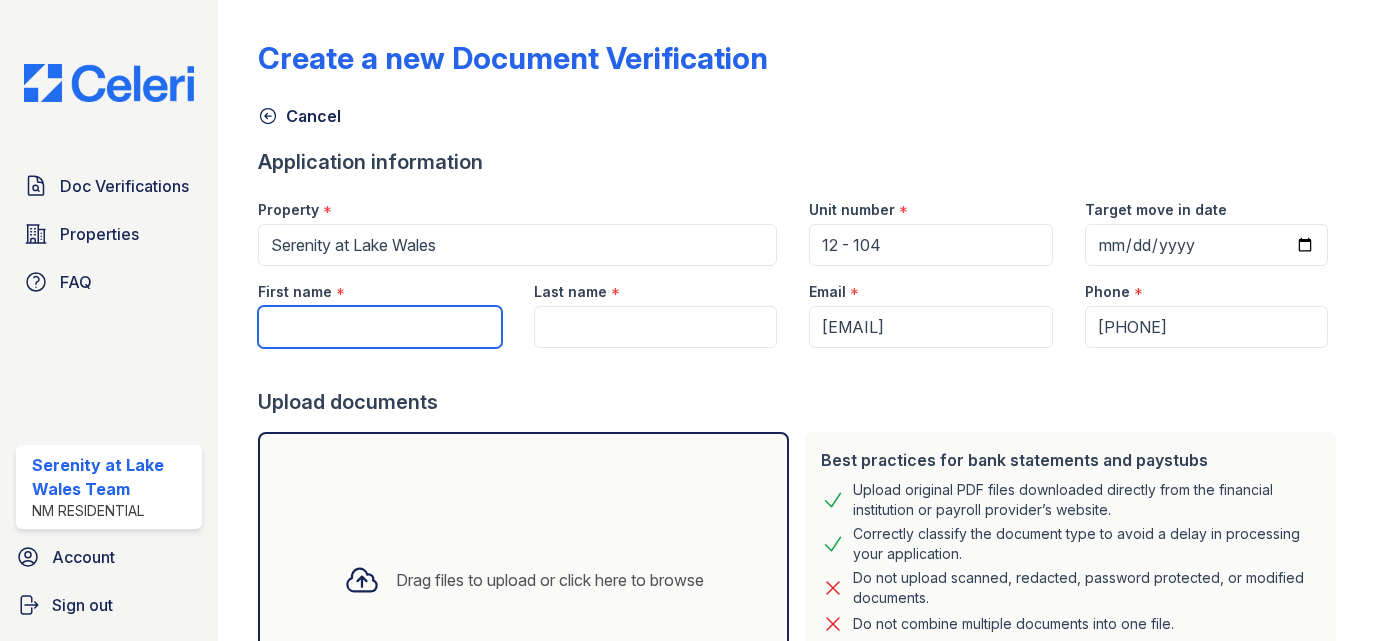 click on "First name" at bounding box center [380, 327] 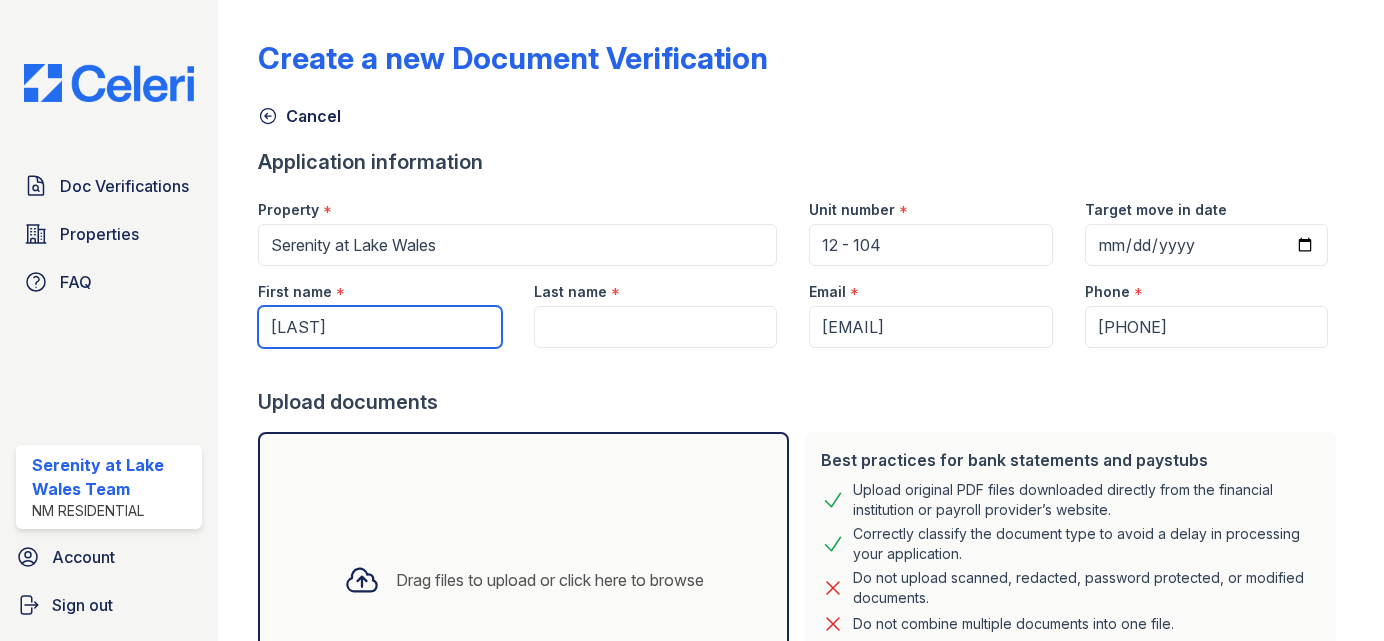 type on "[LAST]" 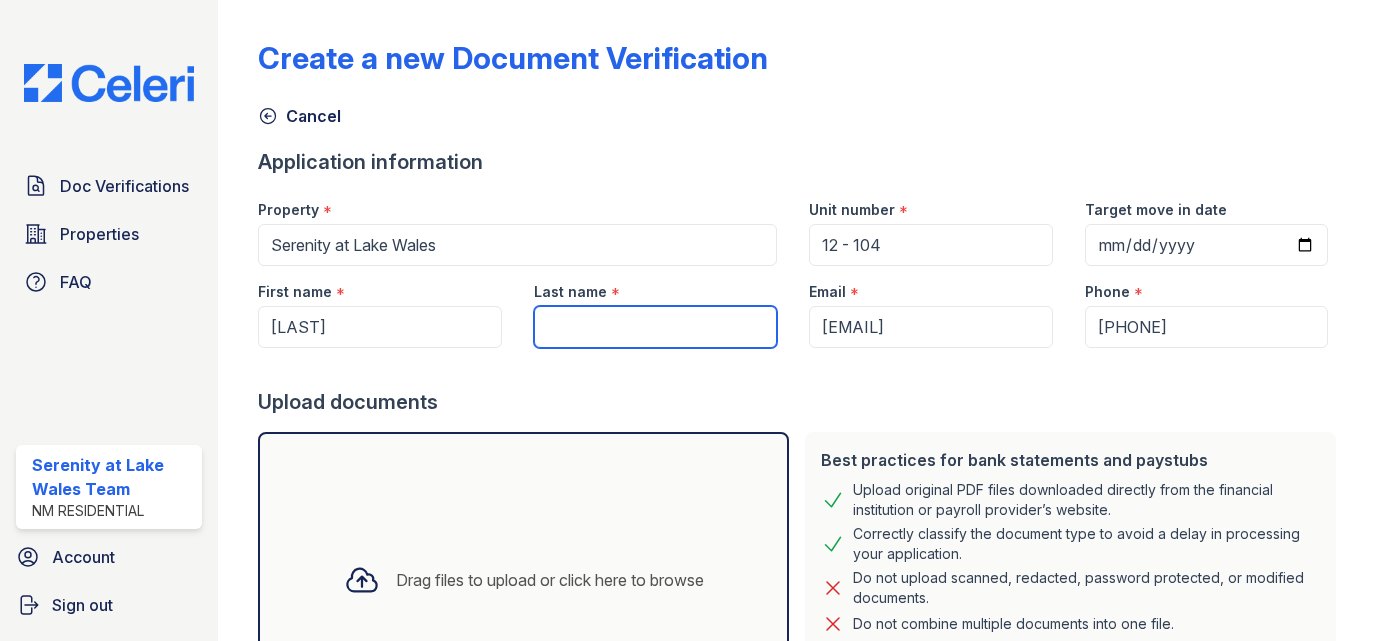 click on "Last name" at bounding box center [656, 327] 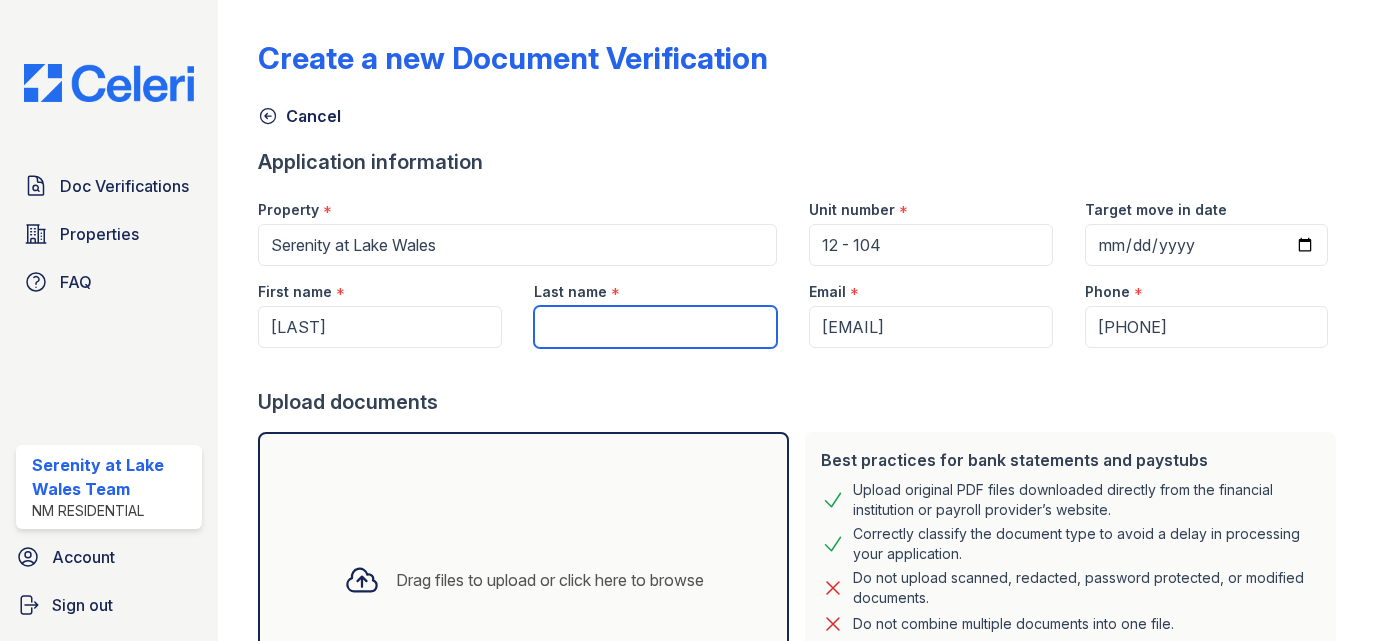 paste on "[LAST]" 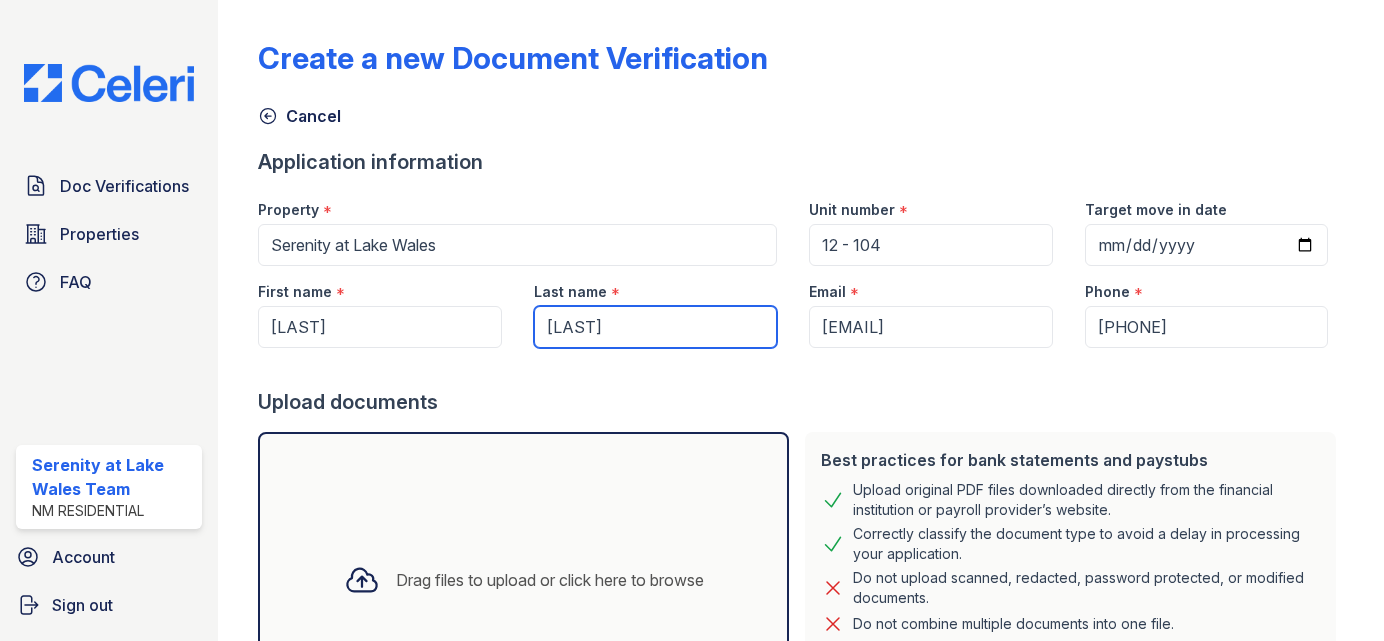 type on "[LAST]" 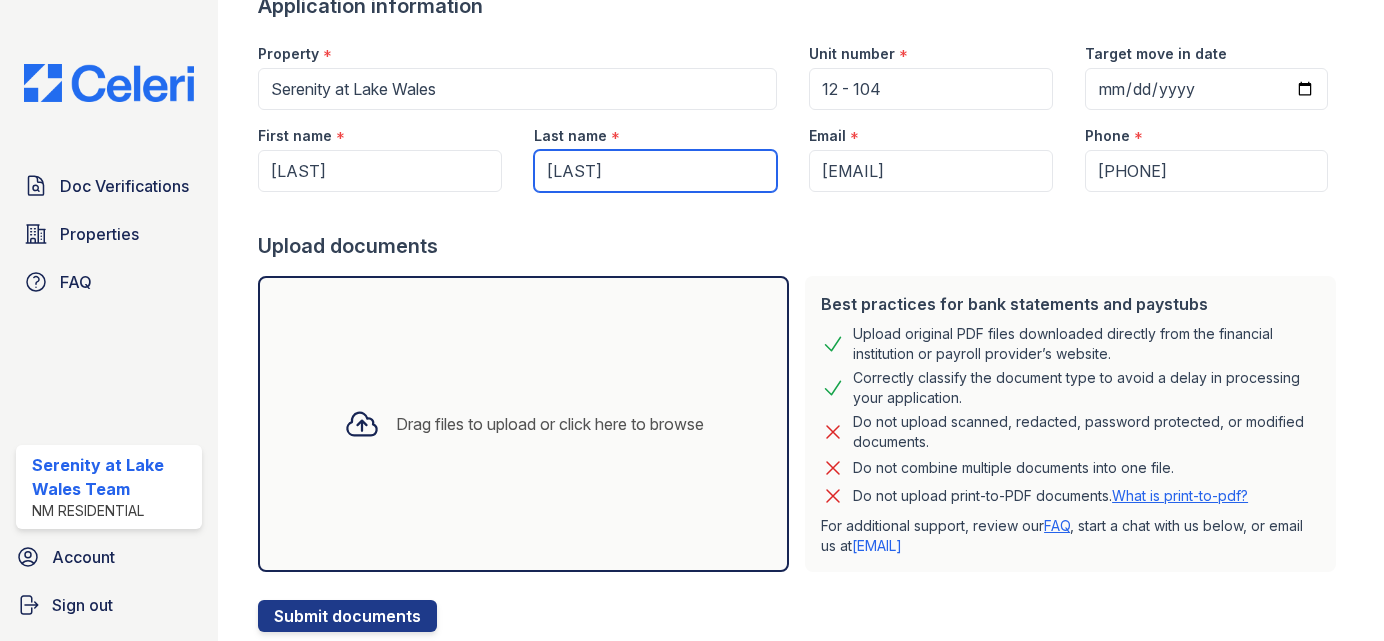scroll, scrollTop: 215, scrollLeft: 0, axis: vertical 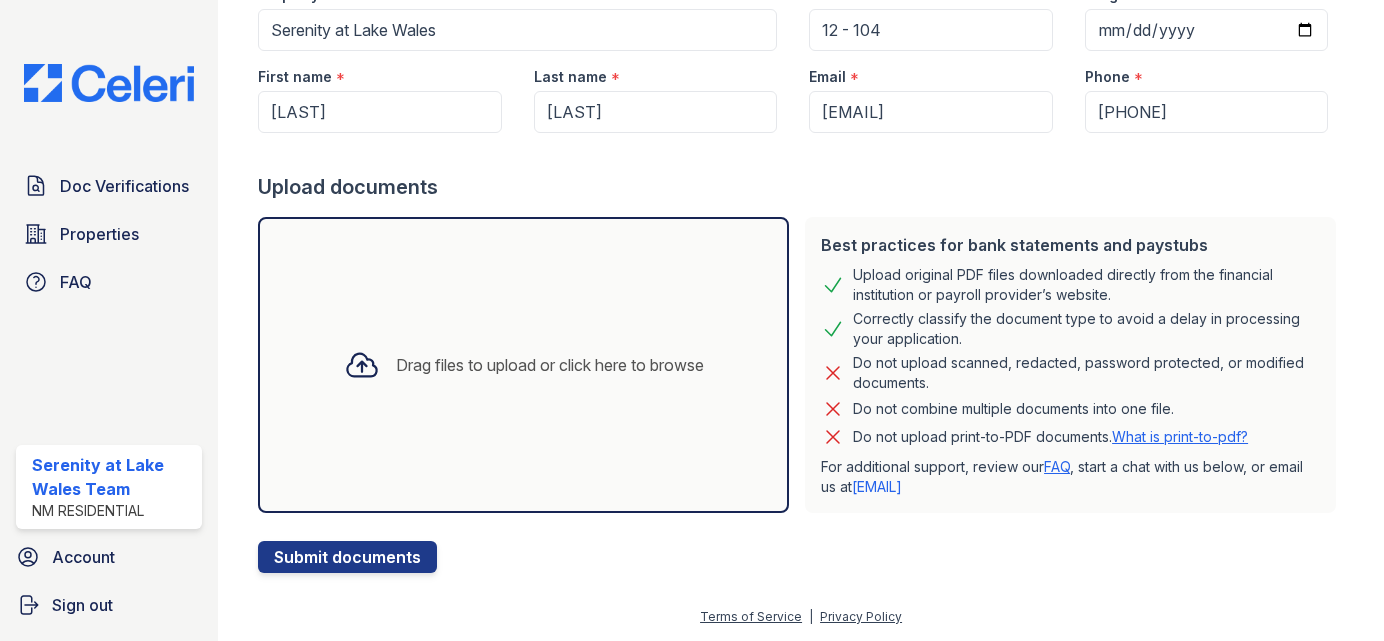click on "Drag files to upload or click here to browse" at bounding box center [550, 365] 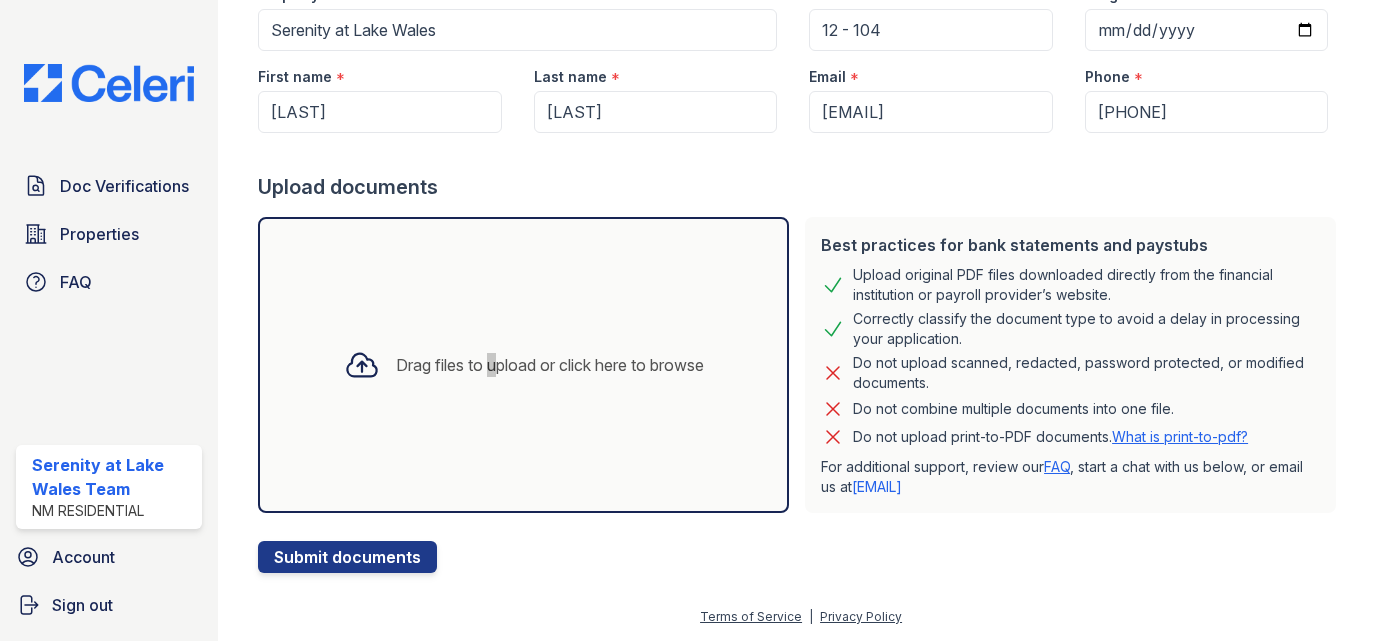 click on "Drag files to upload or click here to browse" at bounding box center [550, 365] 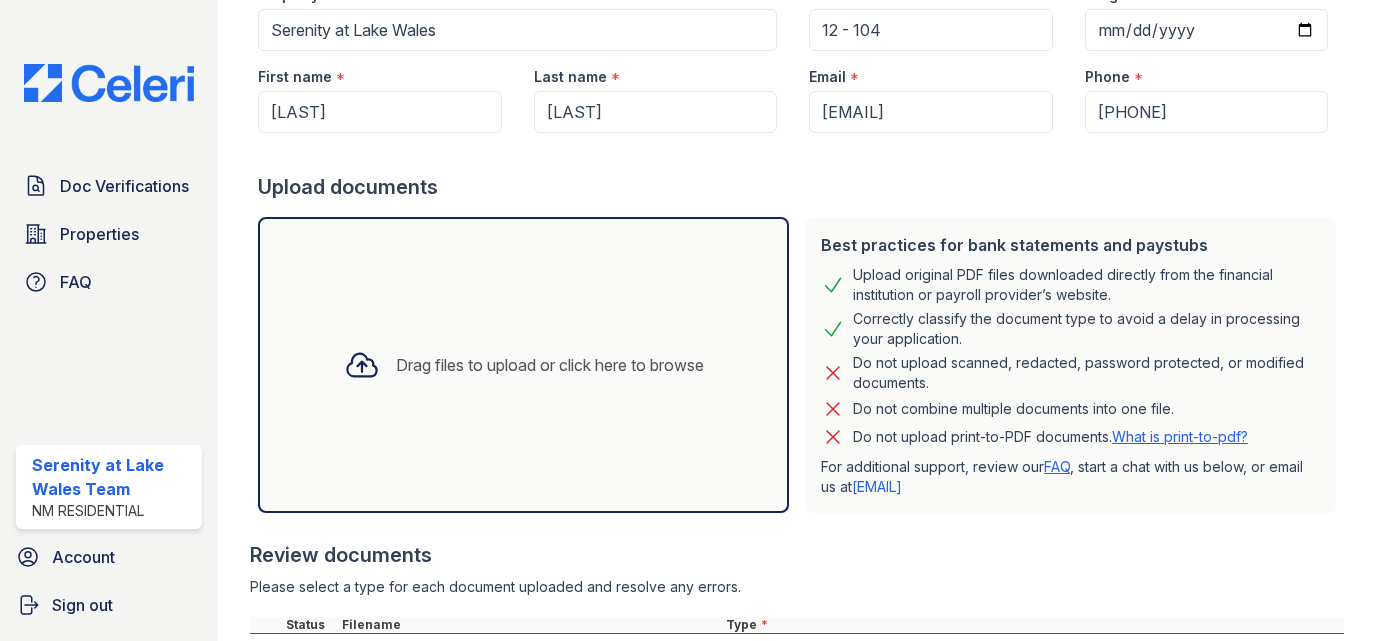 click on "Drag files to upload or click here to browse" at bounding box center (550, 365) 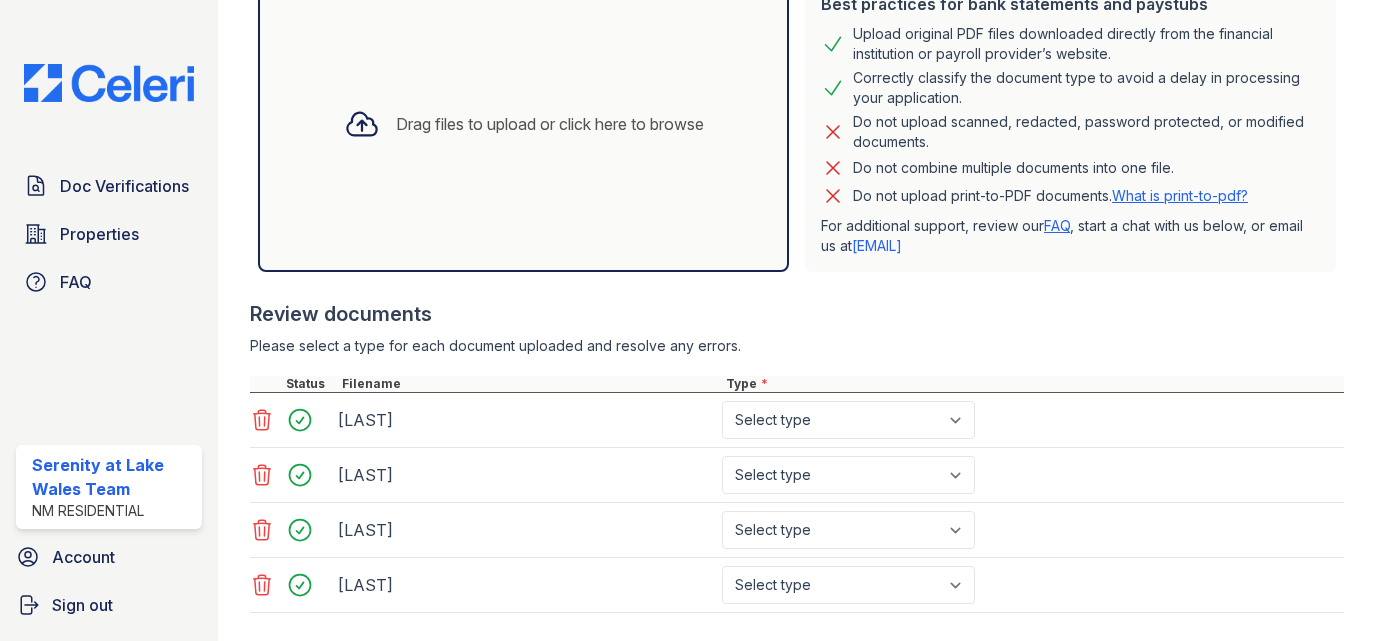 scroll, scrollTop: 640, scrollLeft: 0, axis: vertical 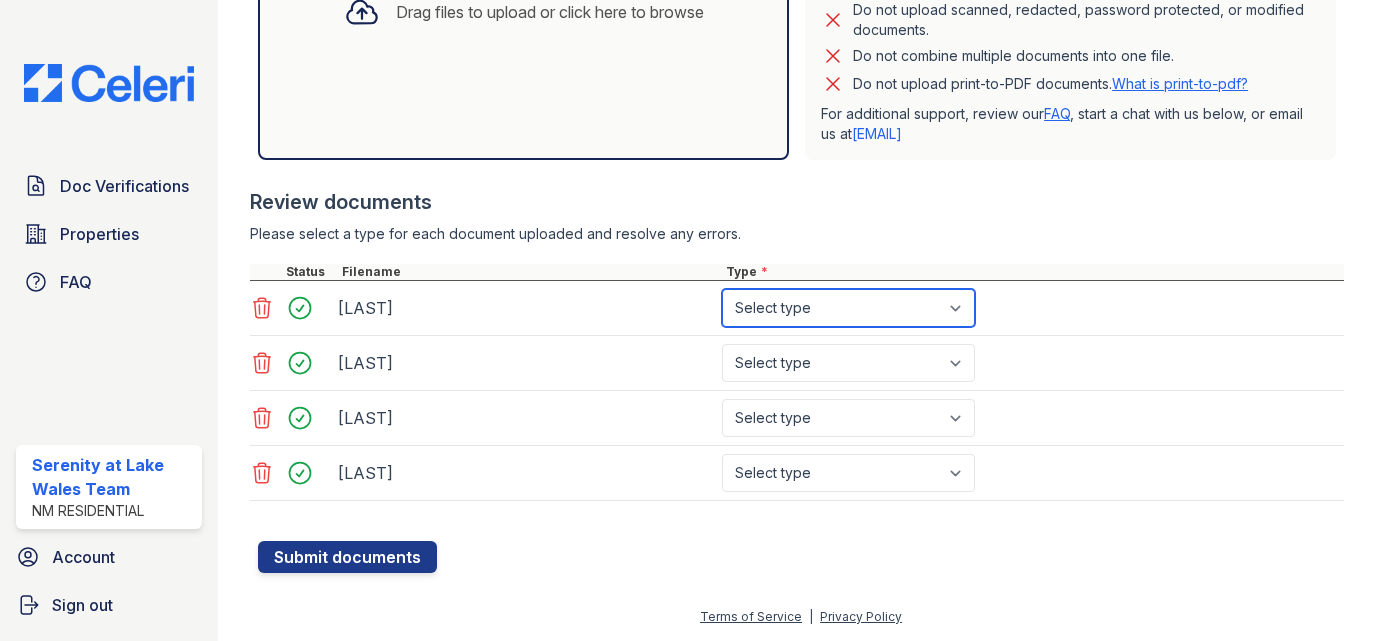 click on "Select type
Paystub
Bank Statement
Offer Letter
Tax Documents
Benefit Award Letter
Investment Account Statement
Other" at bounding box center [848, 308] 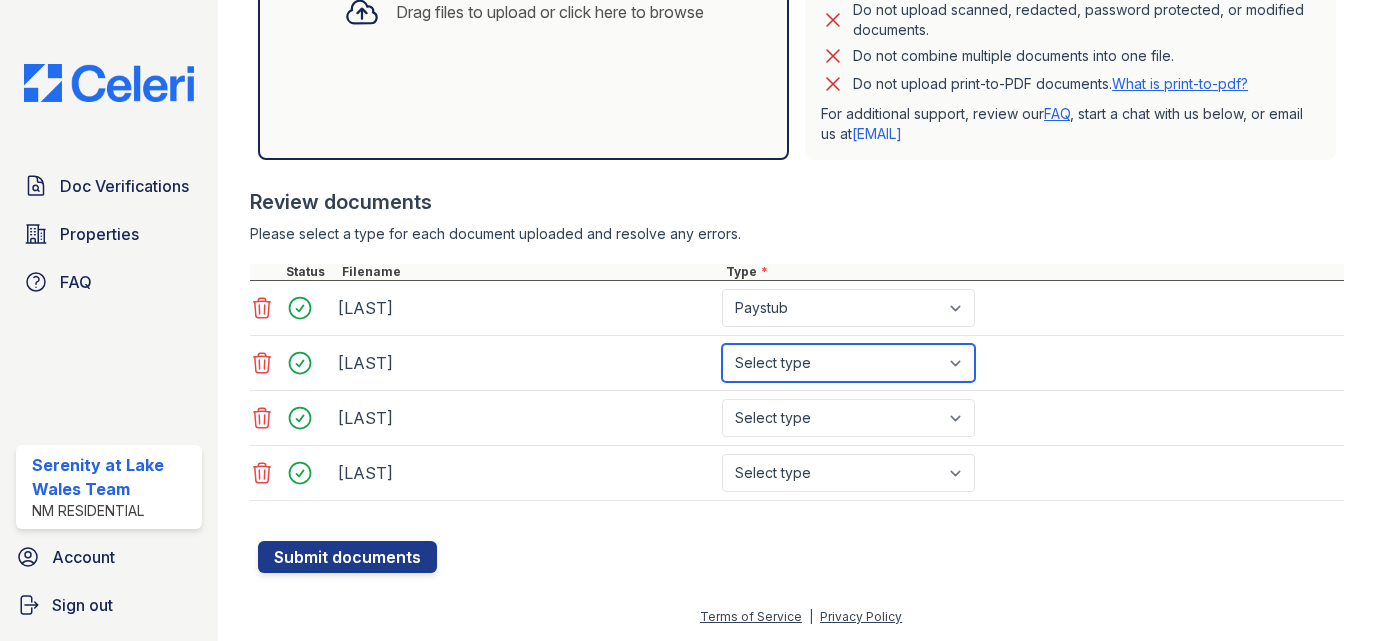 click on "Select type
Paystub
Bank Statement
Offer Letter
Tax Documents
Benefit Award Letter
Investment Account Statement
Other" at bounding box center (848, 363) 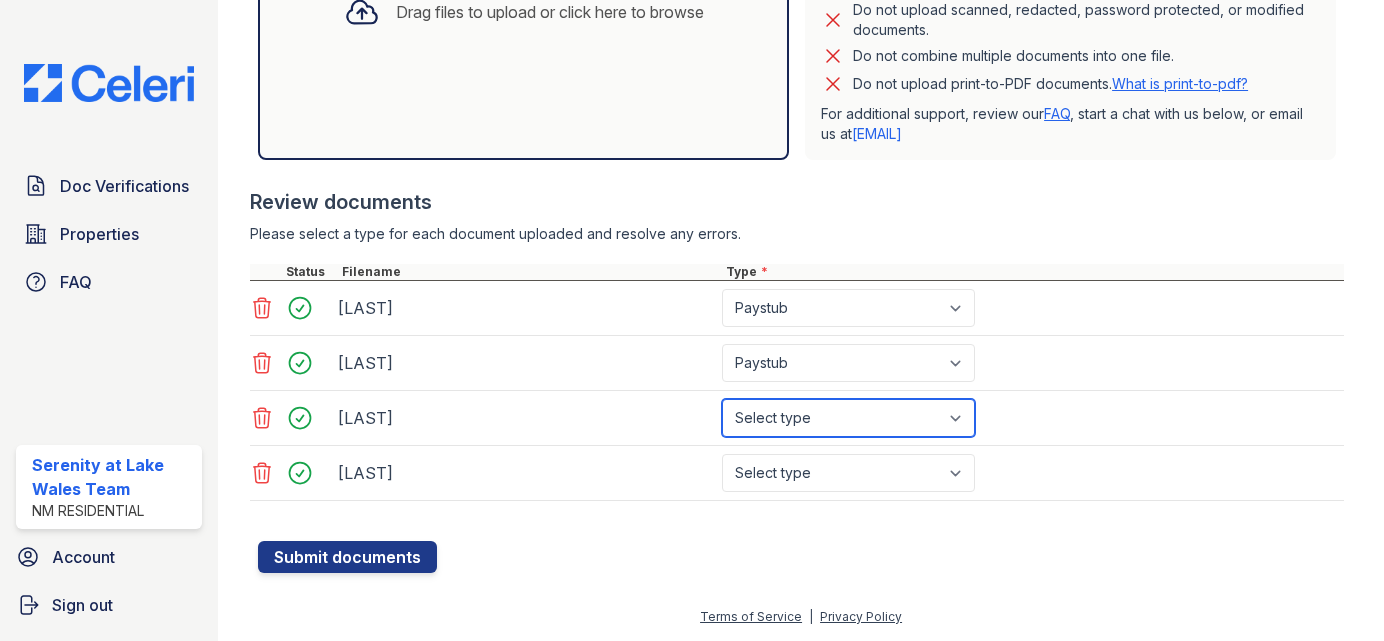 click on "Select type
Paystub
Bank Statement
Offer Letter
Tax Documents
Benefit Award Letter
Investment Account Statement
Other" at bounding box center (848, 418) 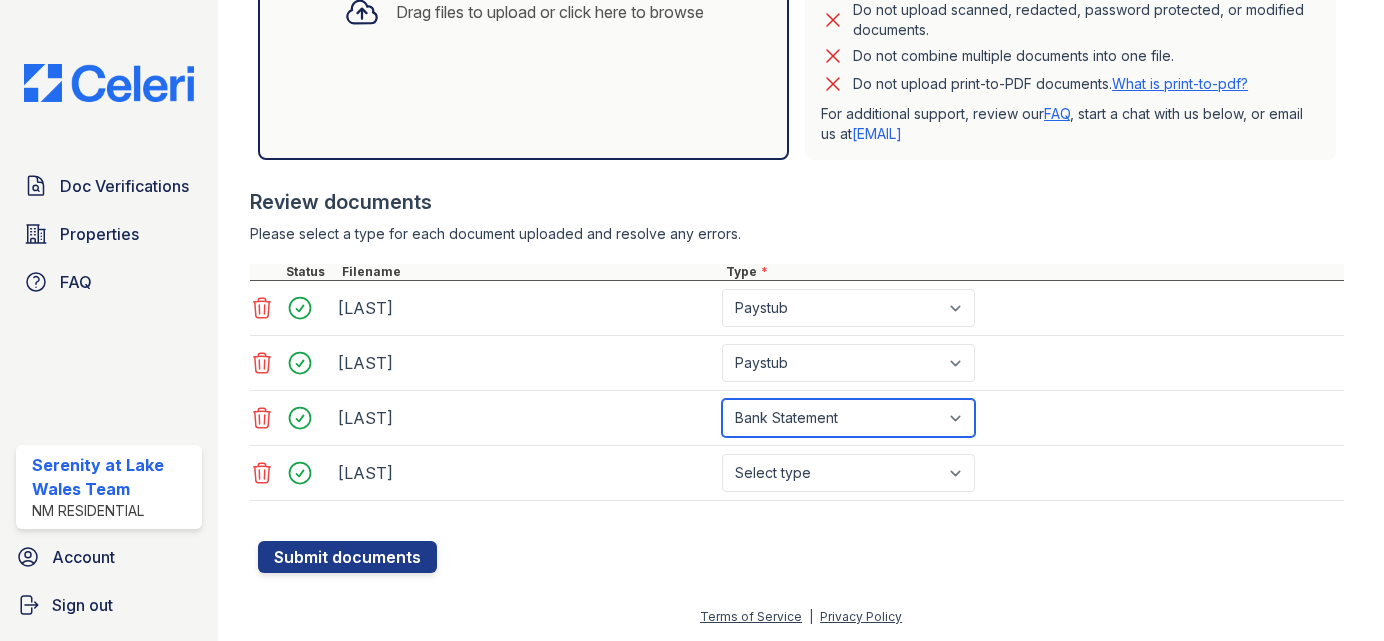 click on "Select type
Paystub
Bank Statement
Offer Letter
Tax Documents
Benefit Award Letter
Investment Account Statement
Other" at bounding box center (848, 418) 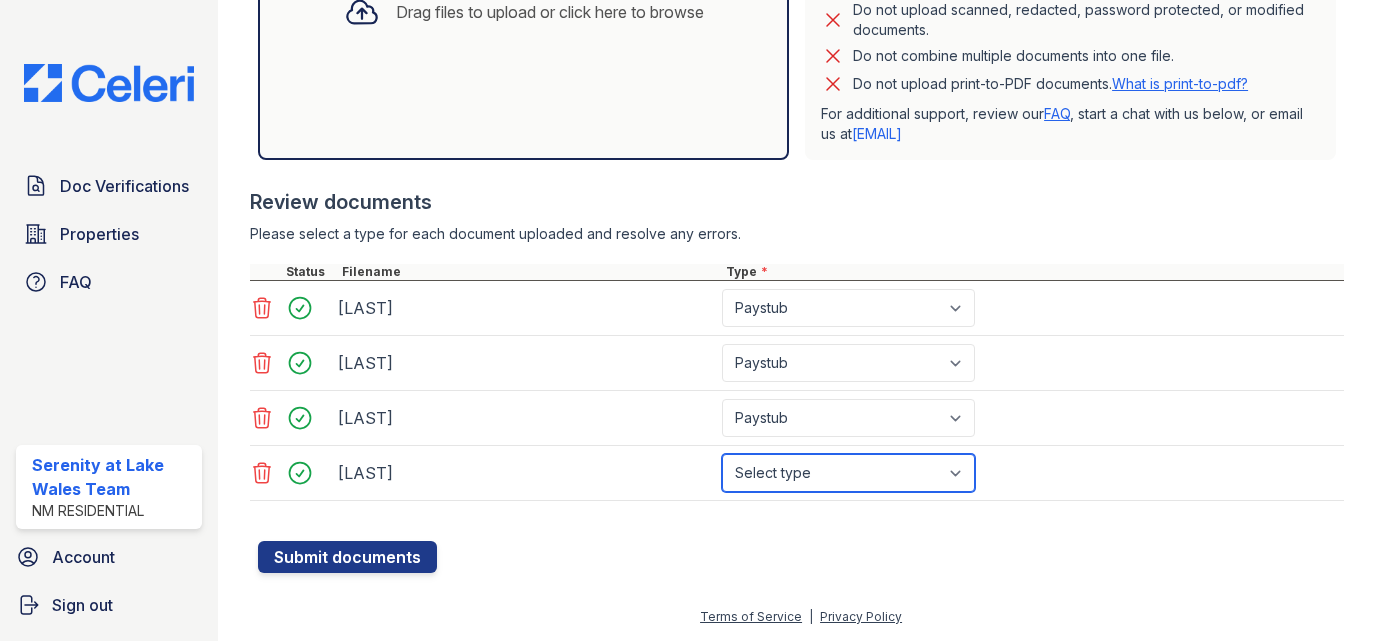 click on "Select type
Paystub
Bank Statement
Offer Letter
Tax Documents
Benefit Award Letter
Investment Account Statement
Other" at bounding box center [848, 473] 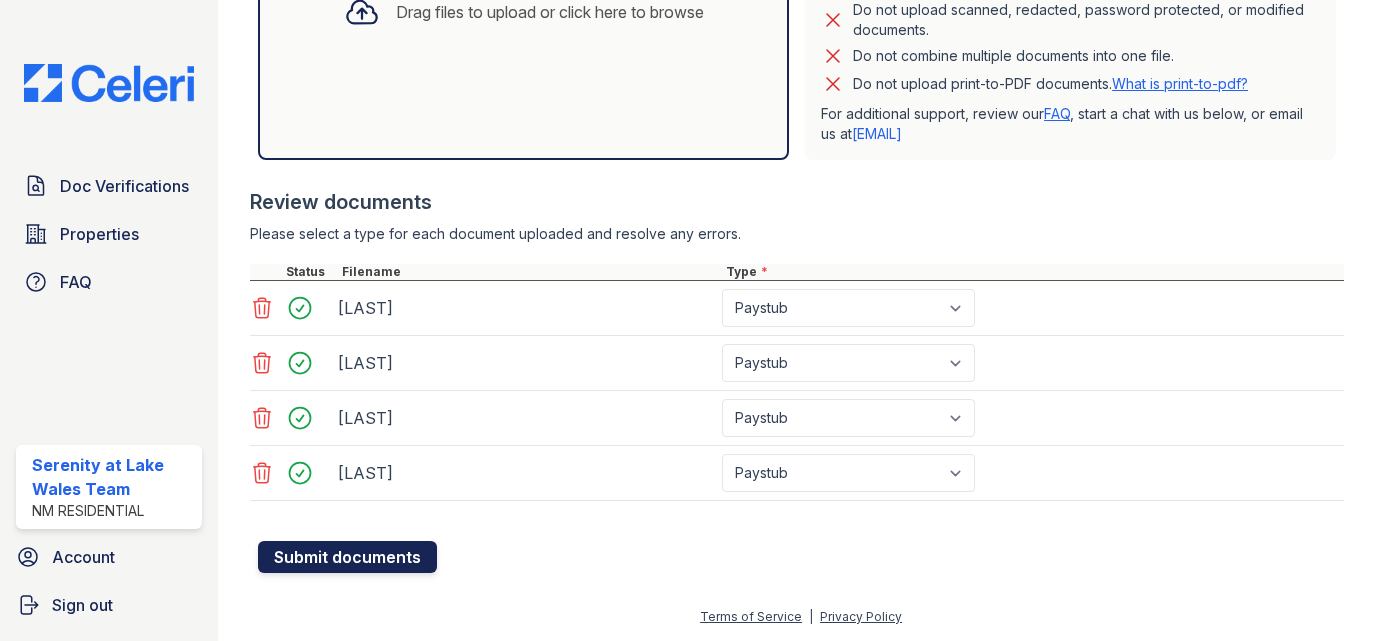 click on "Submit documents" at bounding box center [347, 557] 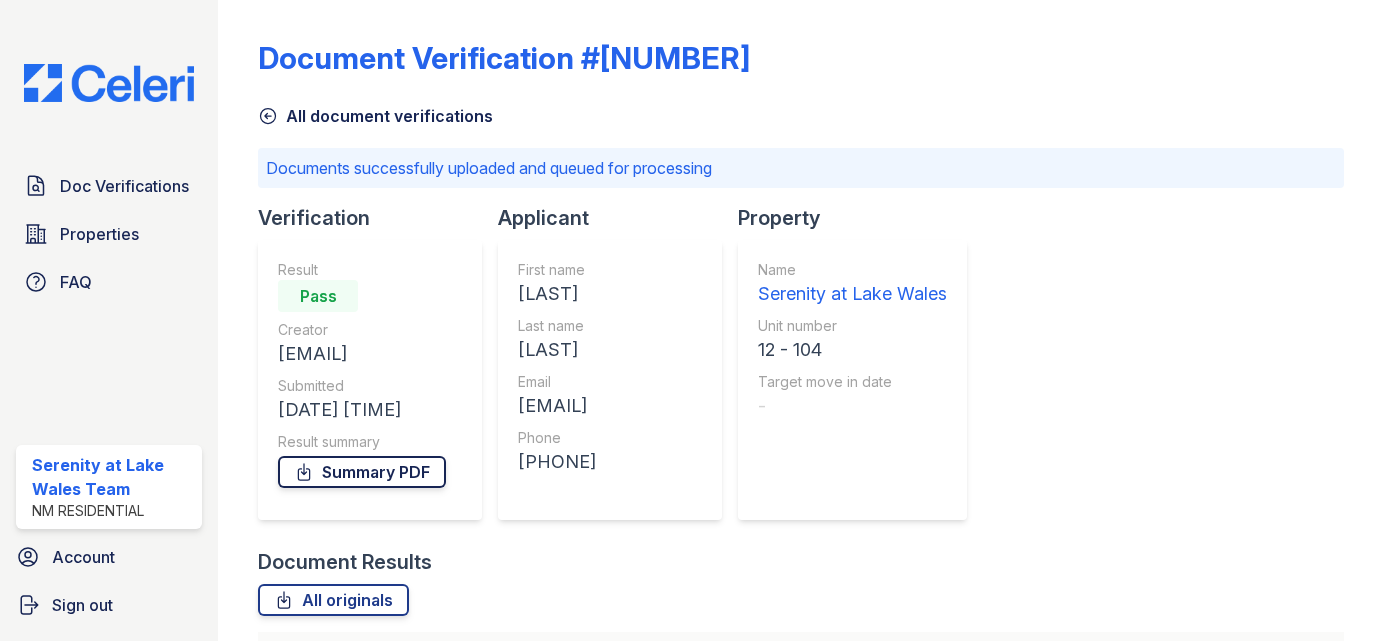 click on "Summary PDF" at bounding box center (362, 472) 